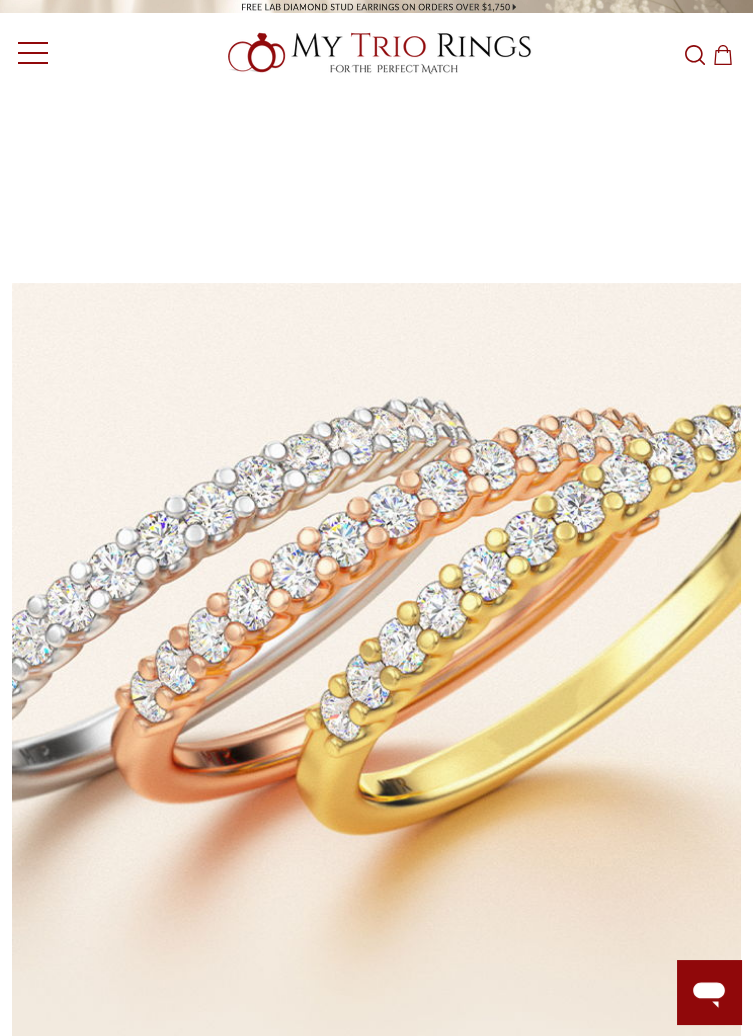 scroll, scrollTop: 0, scrollLeft: 0, axis: both 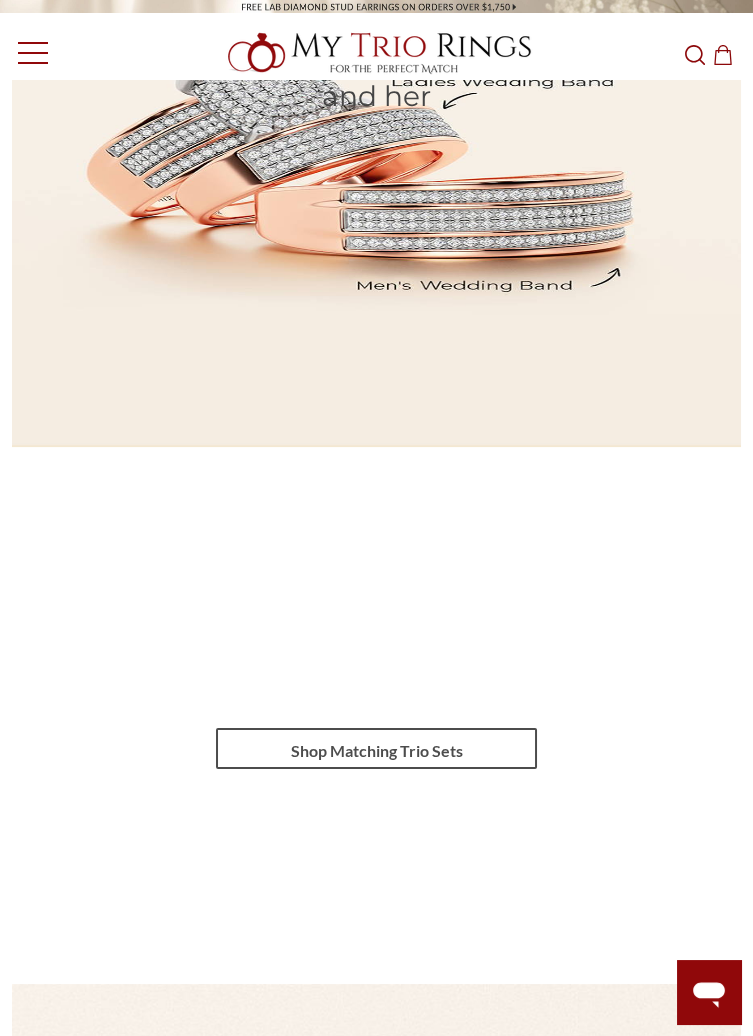 click on "Shop Matching Trio Sets" at bounding box center (377, 748) 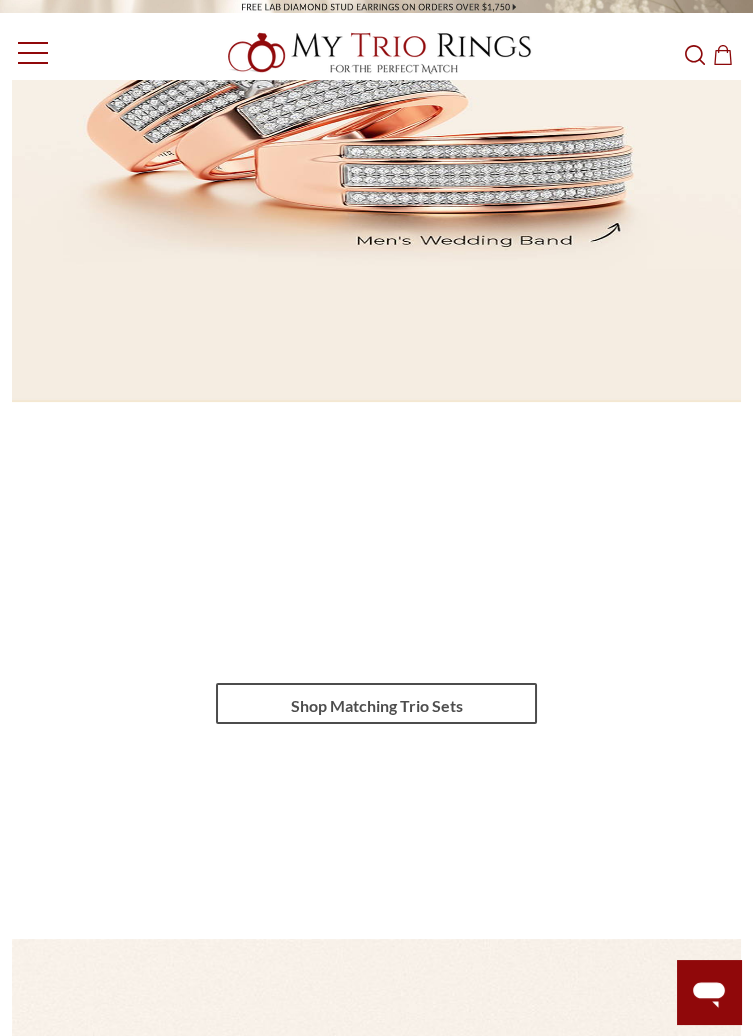 scroll, scrollTop: 481, scrollLeft: 0, axis: vertical 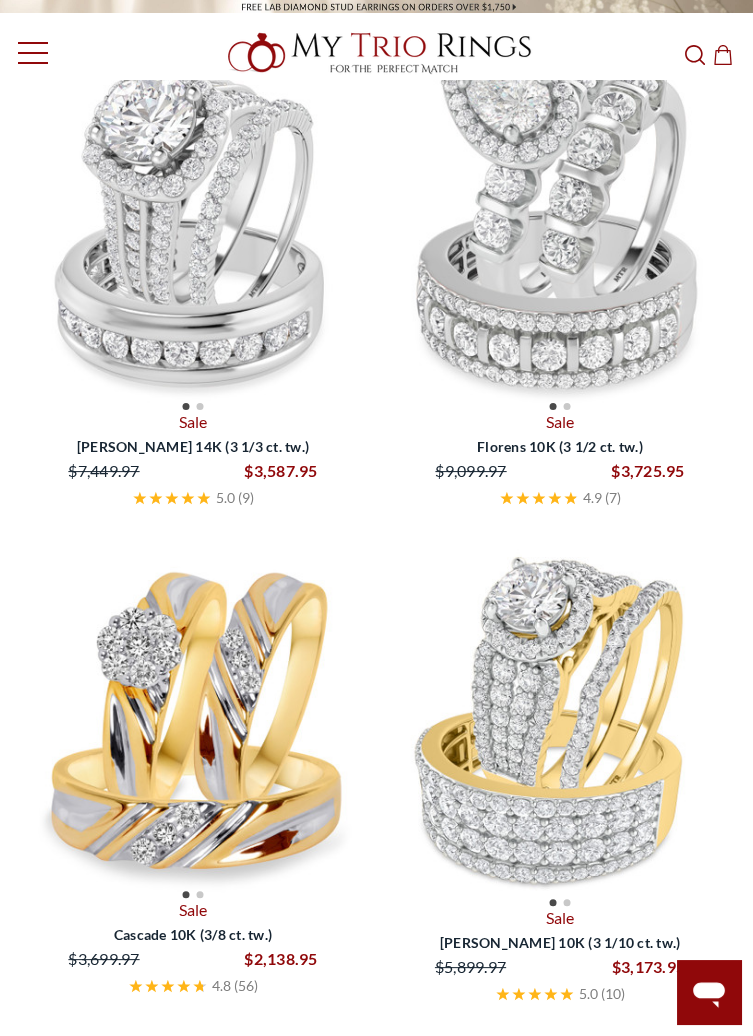 click at bounding box center (560, 721) 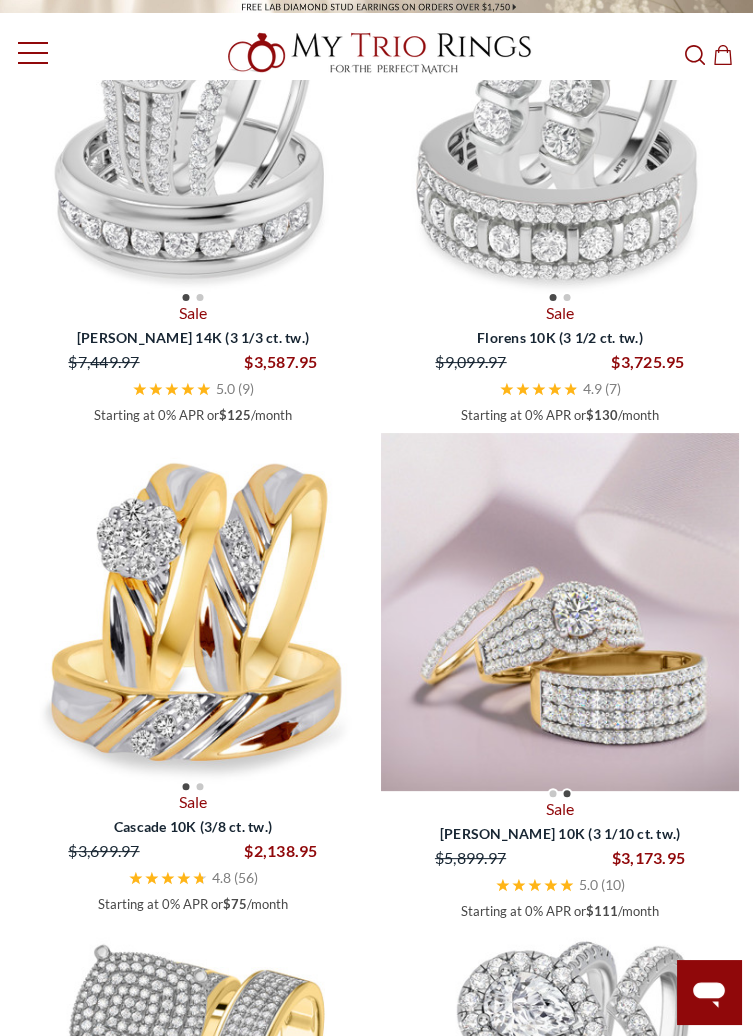 scroll, scrollTop: 878, scrollLeft: 0, axis: vertical 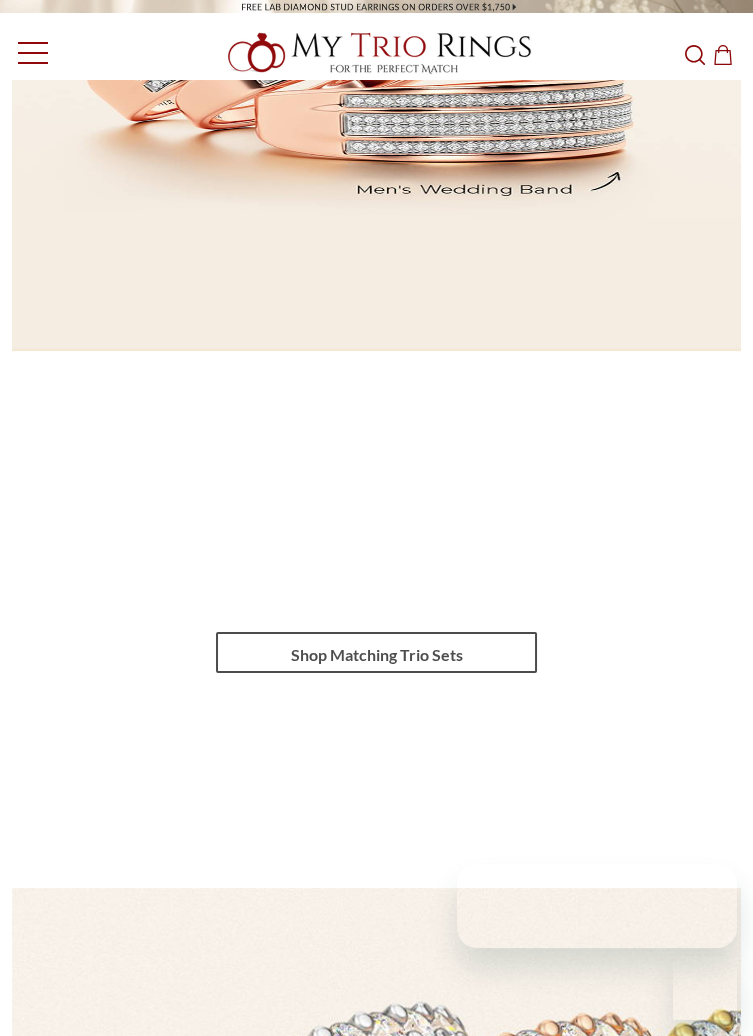 click on "Shop Matching Trio Sets" at bounding box center [377, 652] 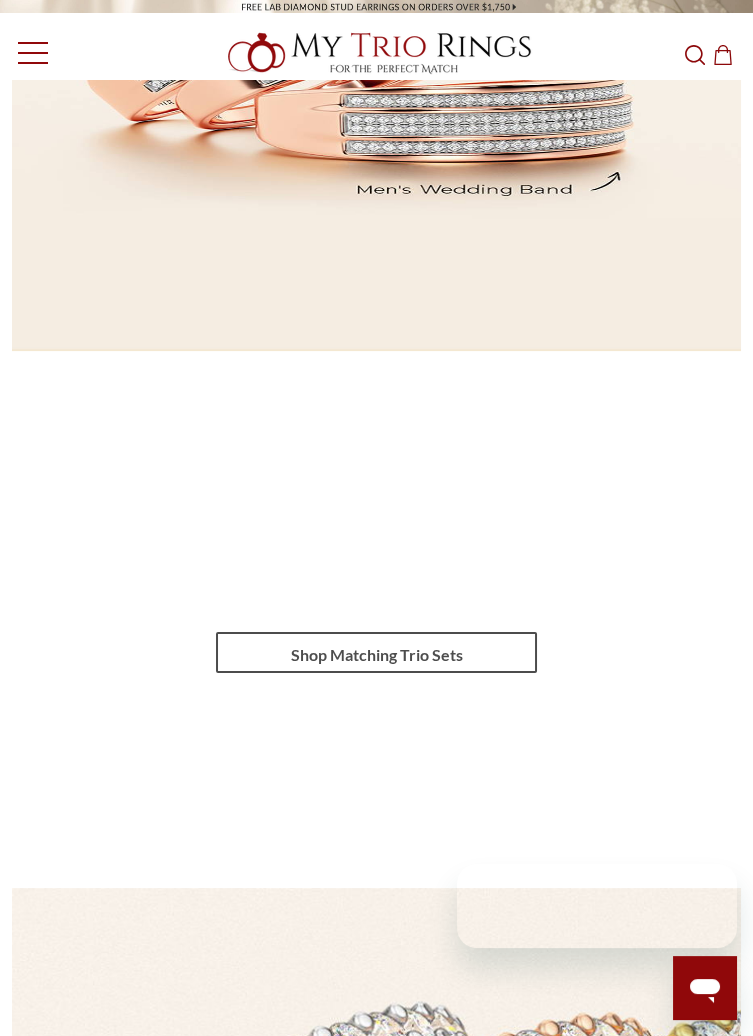 scroll, scrollTop: 0, scrollLeft: 0, axis: both 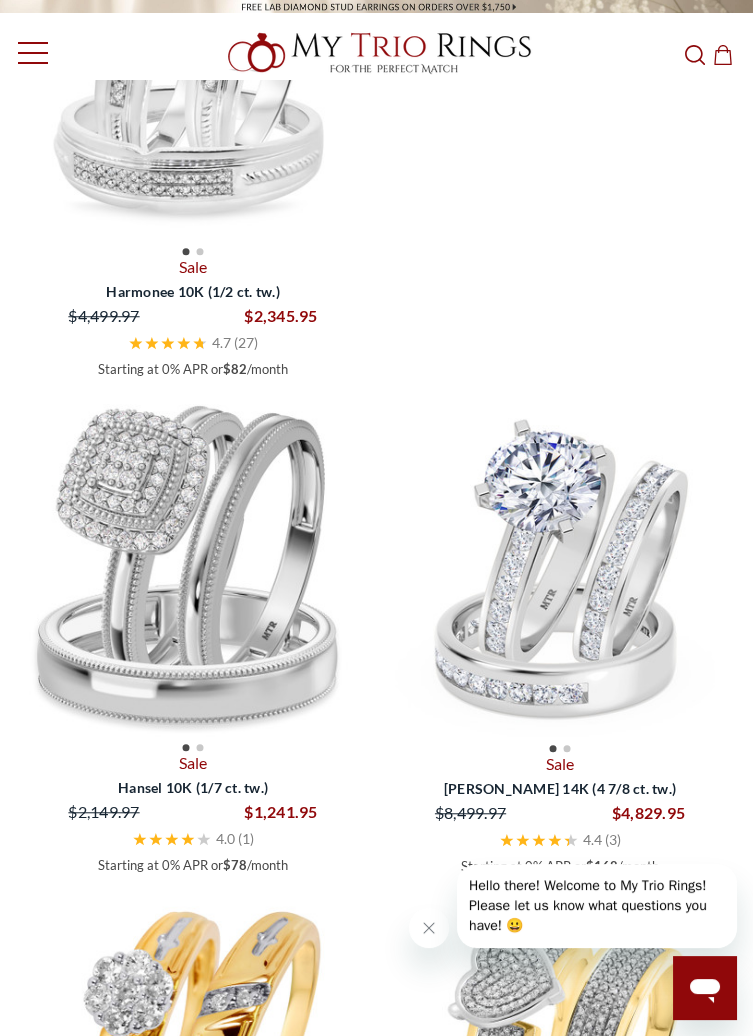 click at bounding box center [560, 567] 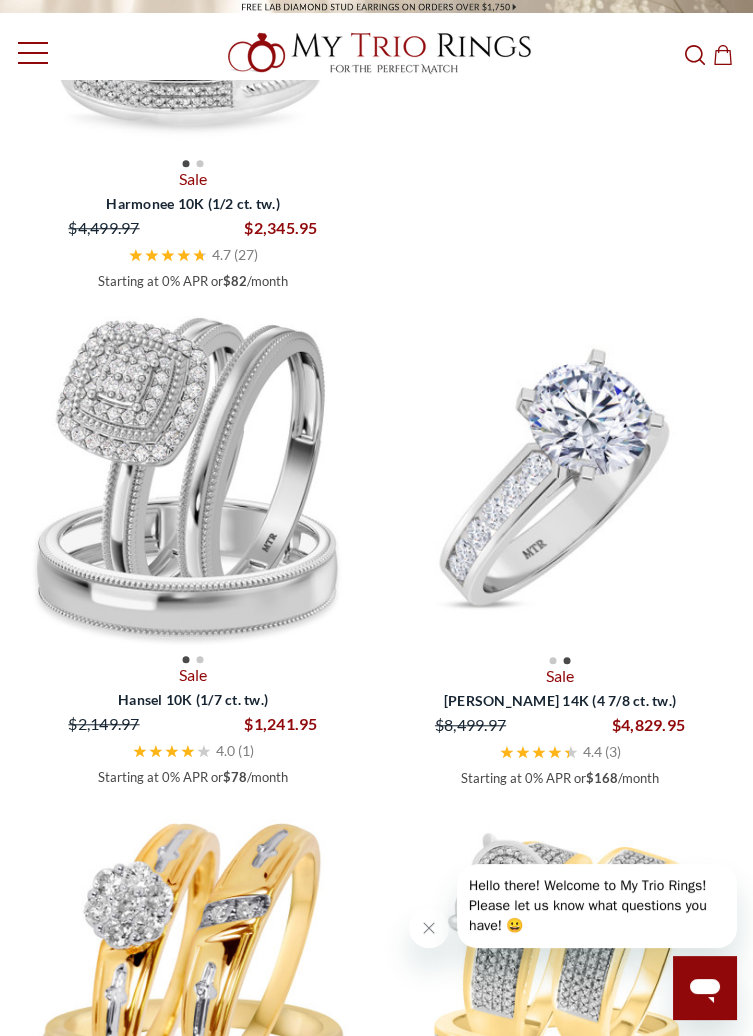 scroll, scrollTop: 2993, scrollLeft: 0, axis: vertical 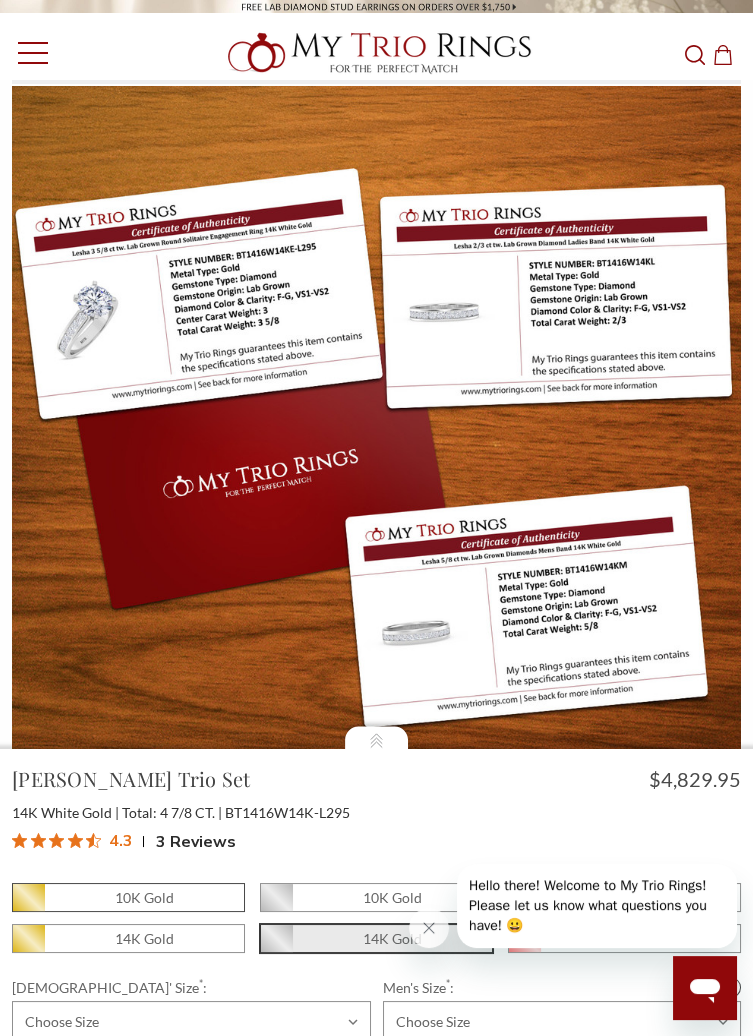 click on "10K  Gold" at bounding box center (128, 897) 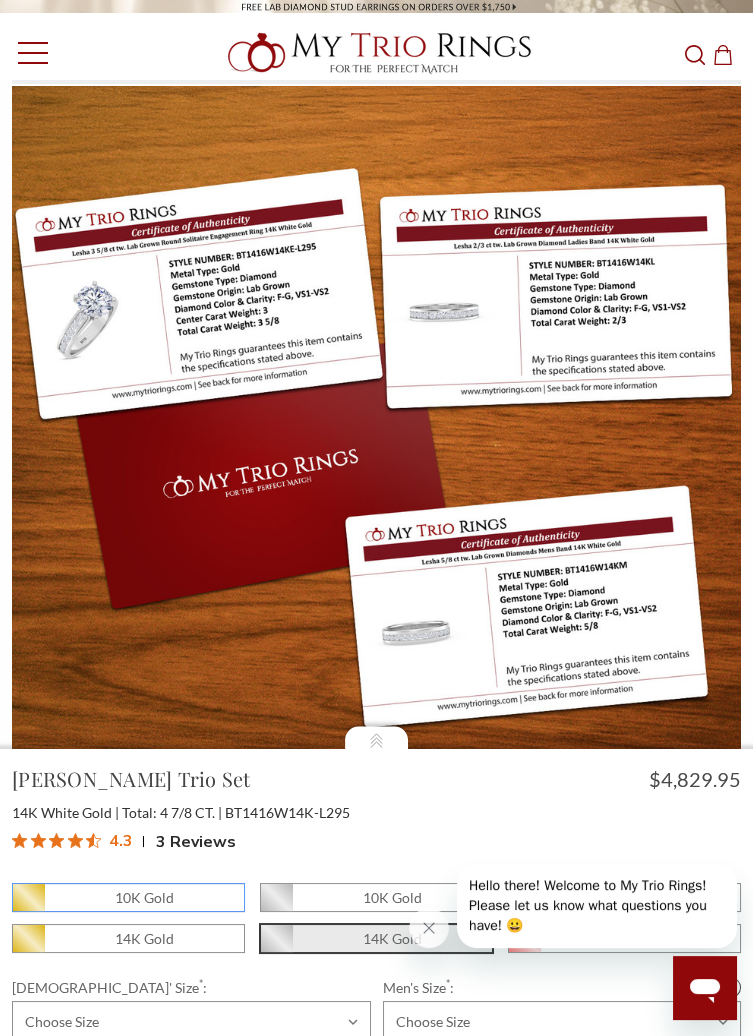 click on "10K  Gold" at bounding box center [20, 903] 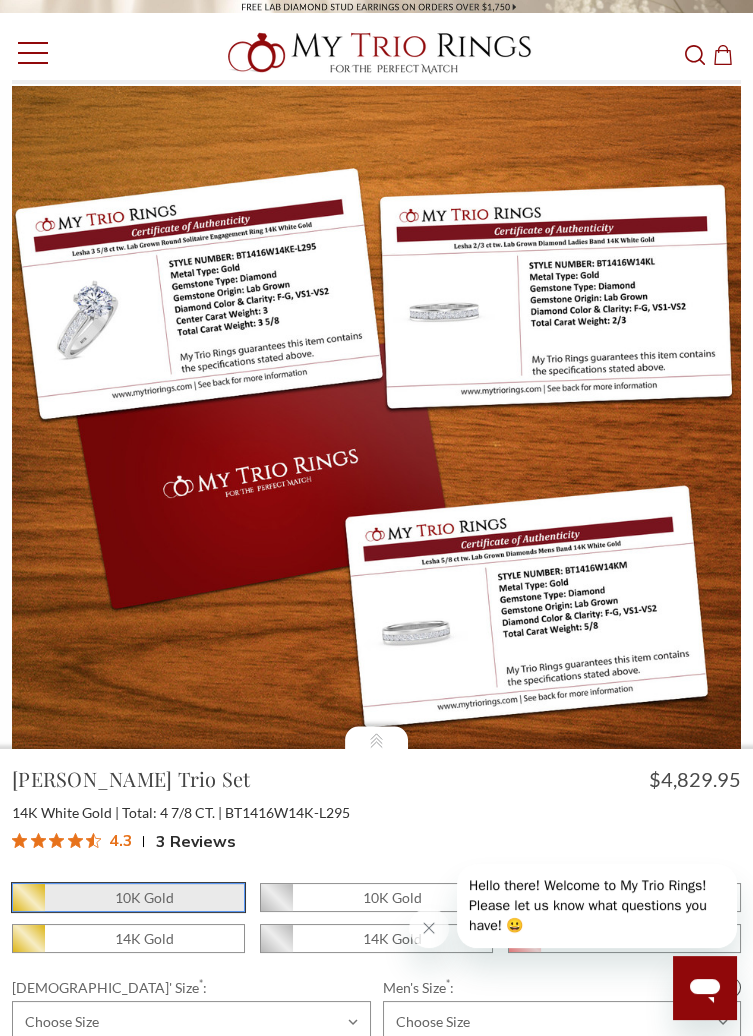 scroll, scrollTop: 0, scrollLeft: 0, axis: both 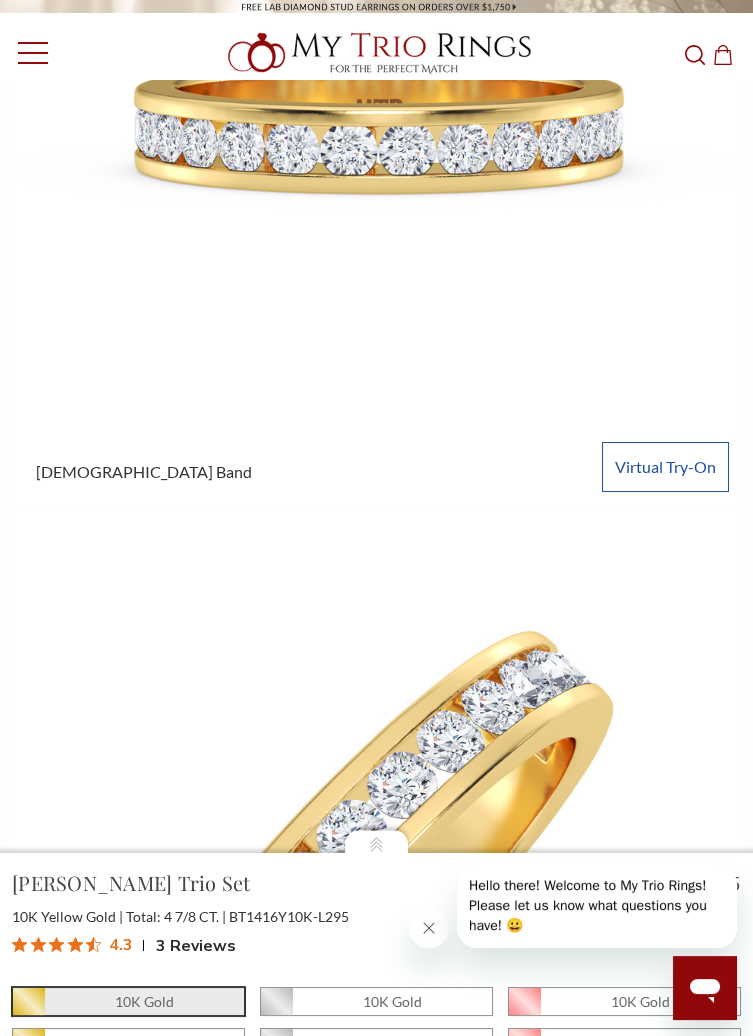 click 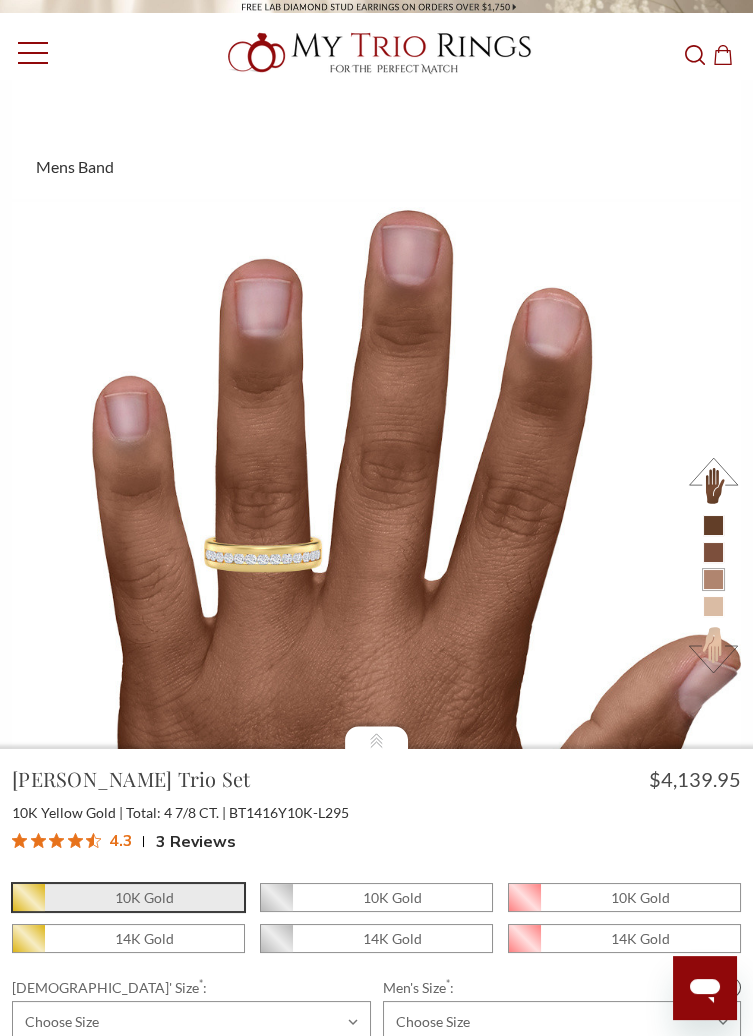 scroll, scrollTop: 5729, scrollLeft: 0, axis: vertical 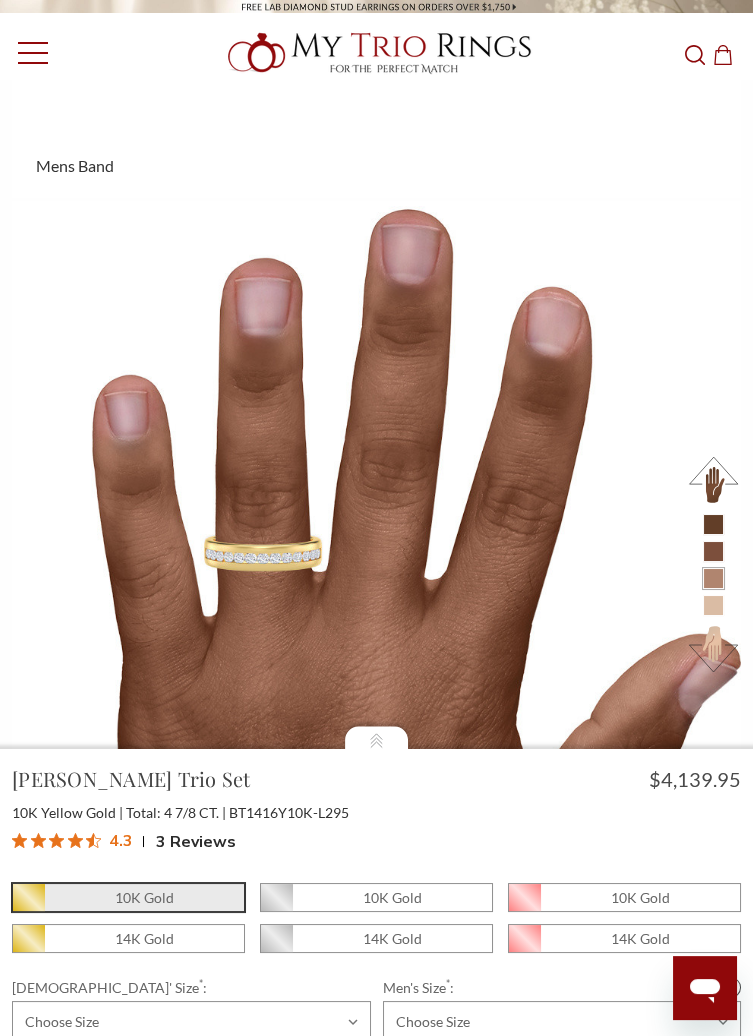 click at bounding box center (713, 578) 